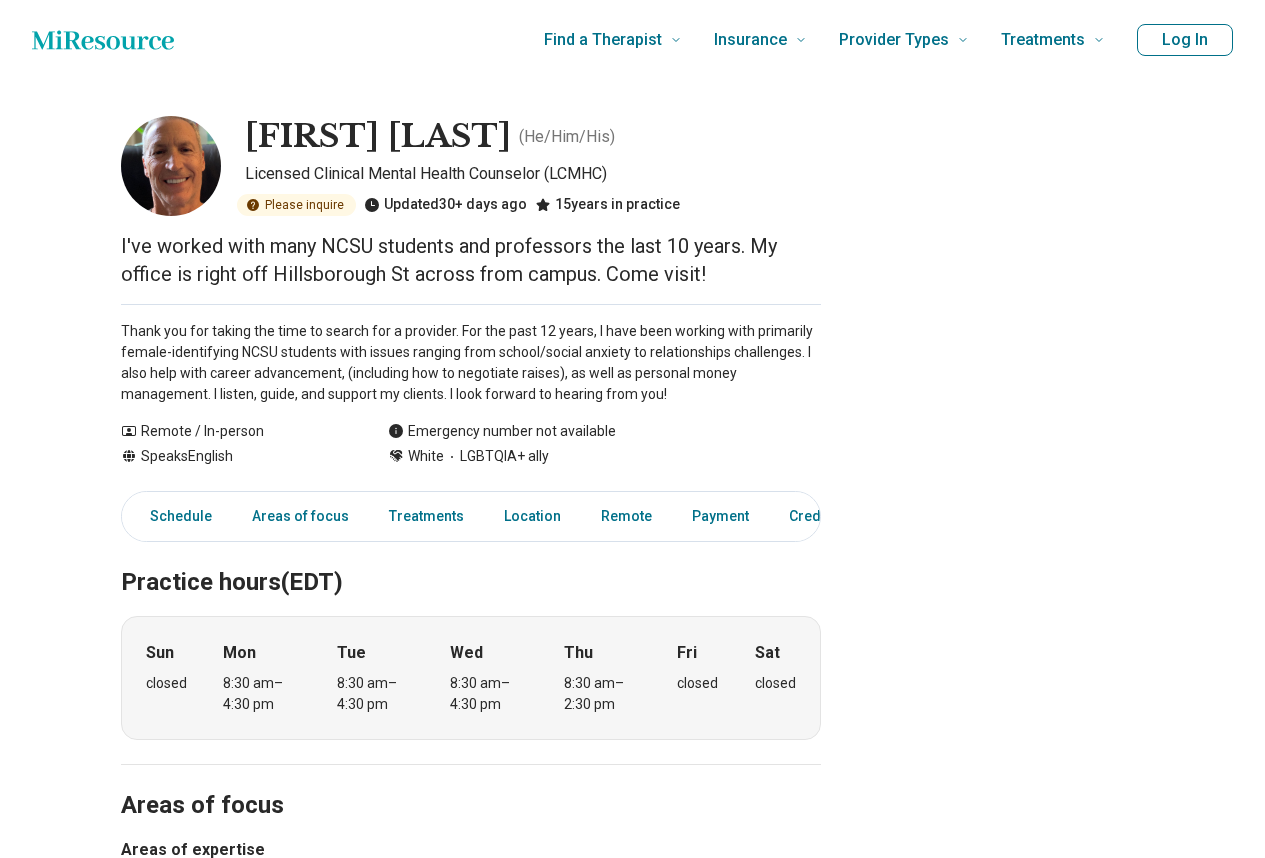 scroll, scrollTop: 0, scrollLeft: 0, axis: both 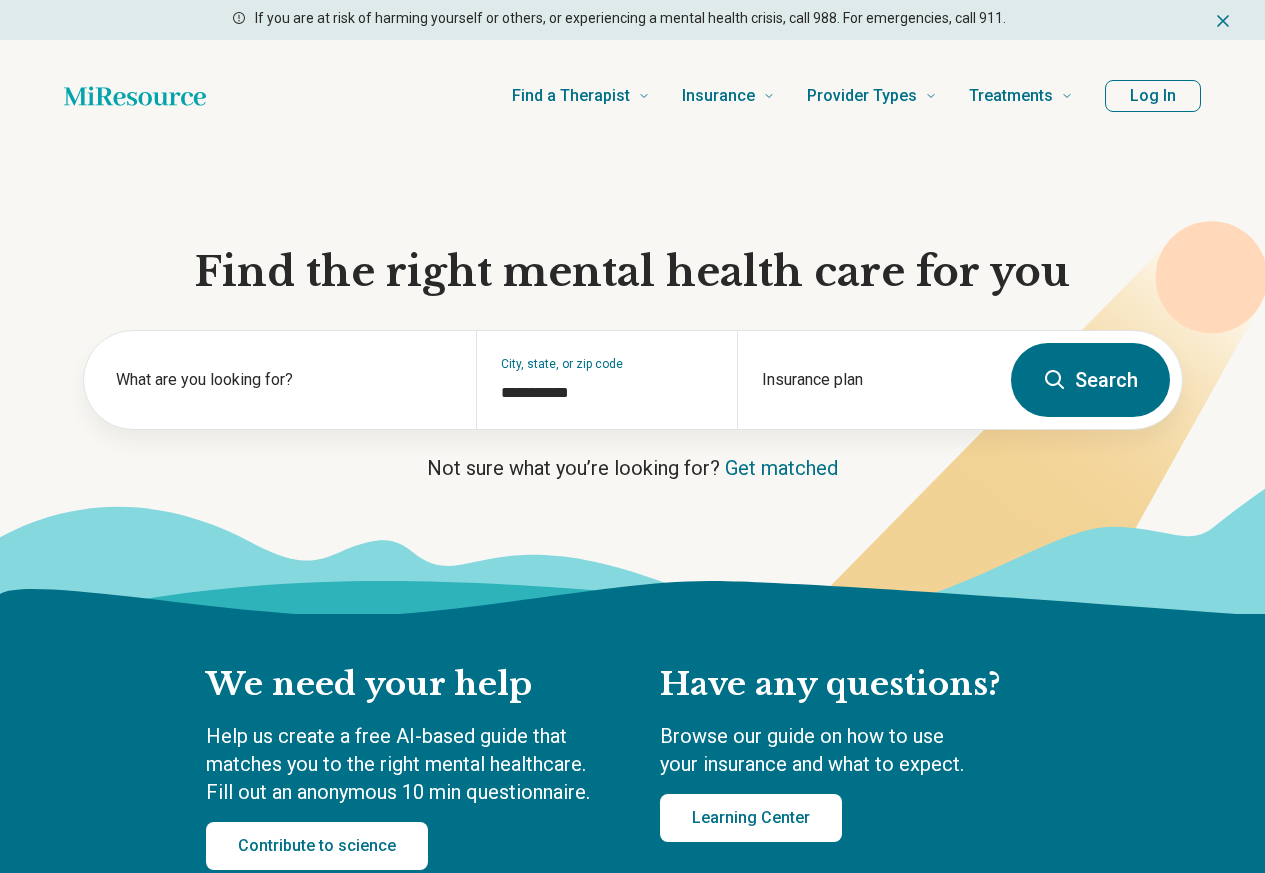 type on "**********" 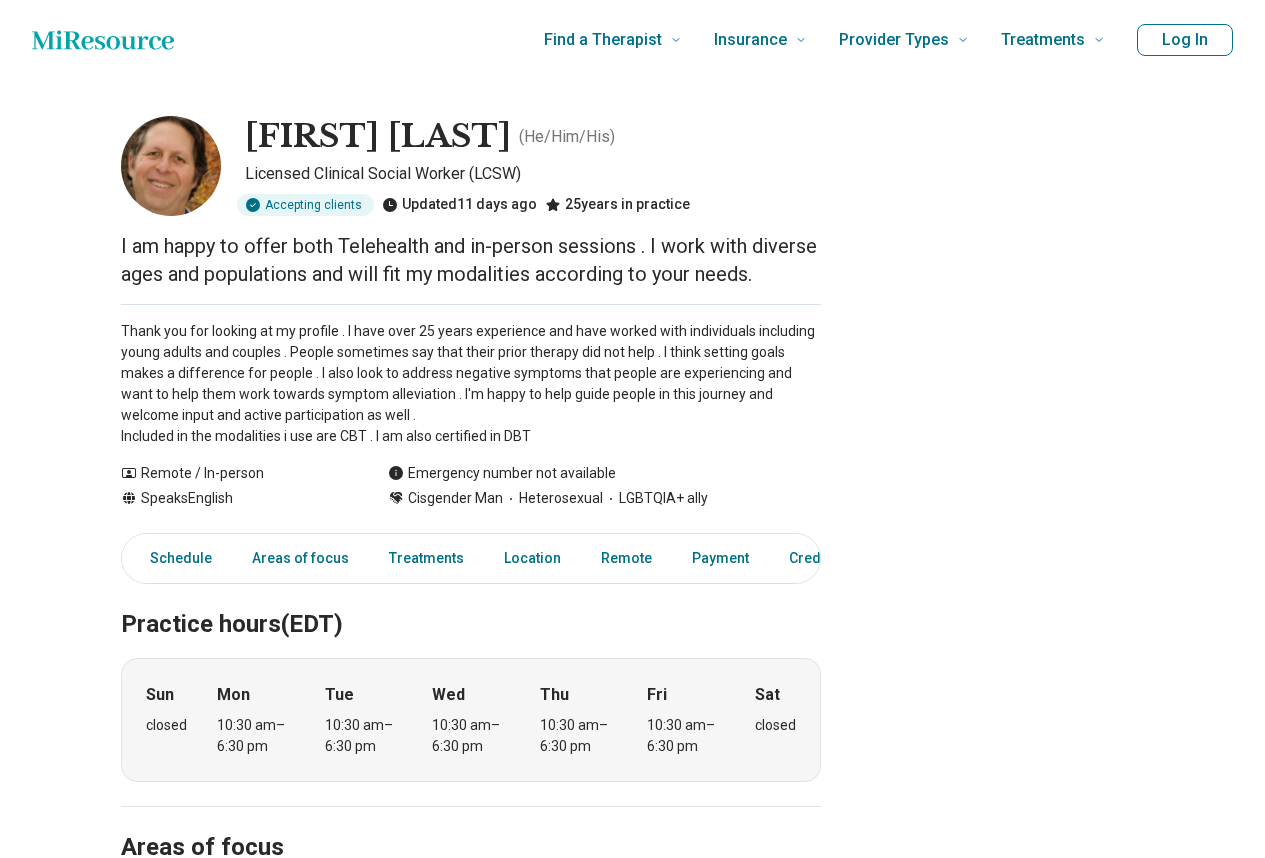 scroll, scrollTop: 0, scrollLeft: 0, axis: both 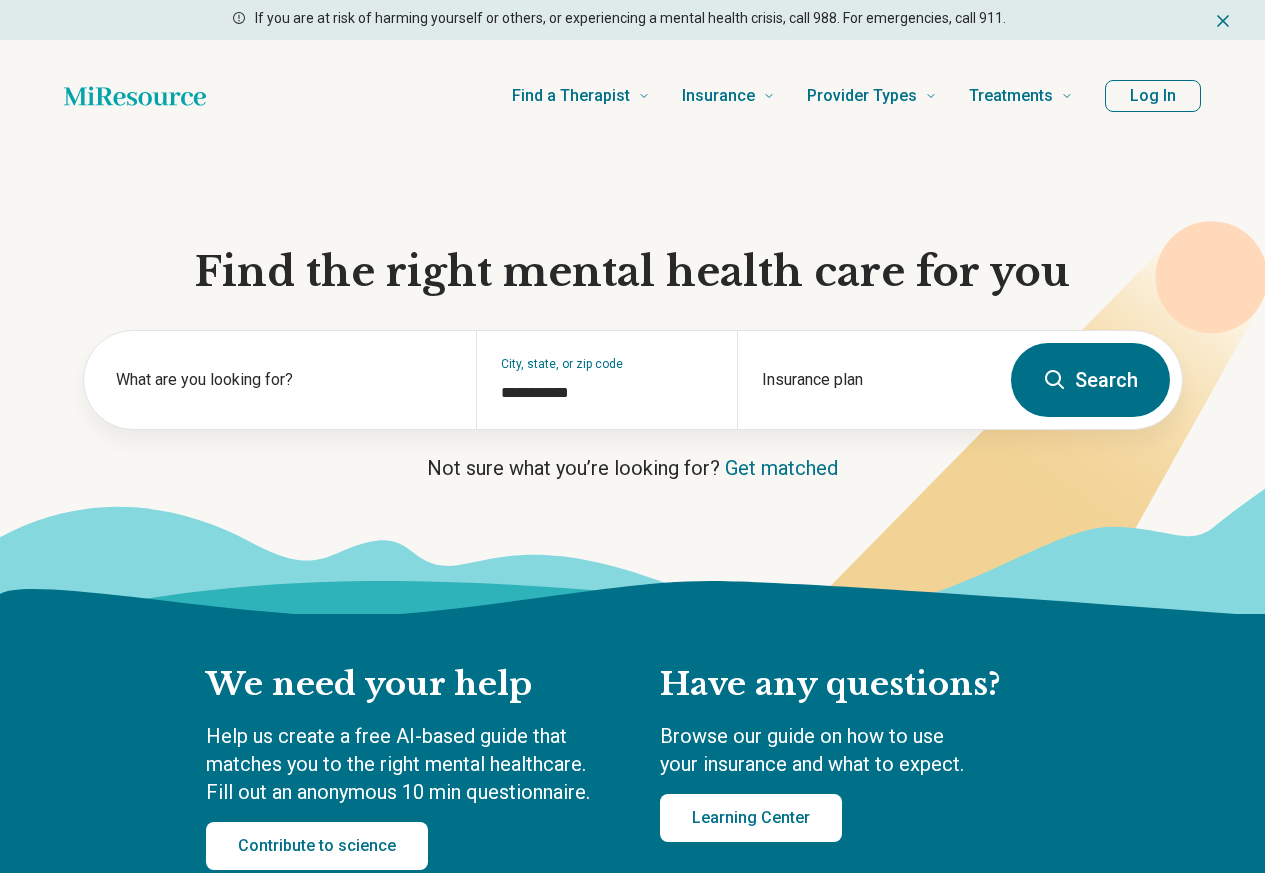 type 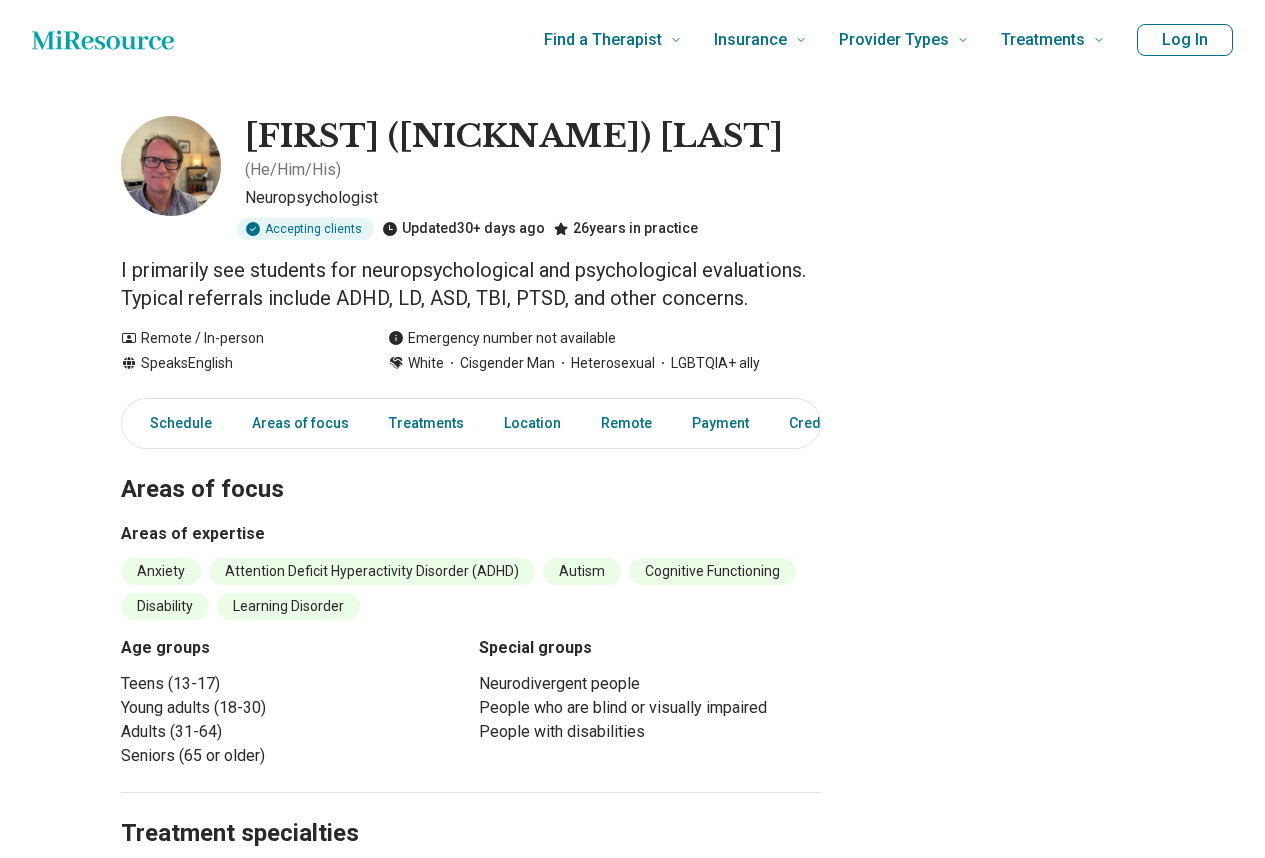 scroll, scrollTop: 0, scrollLeft: 0, axis: both 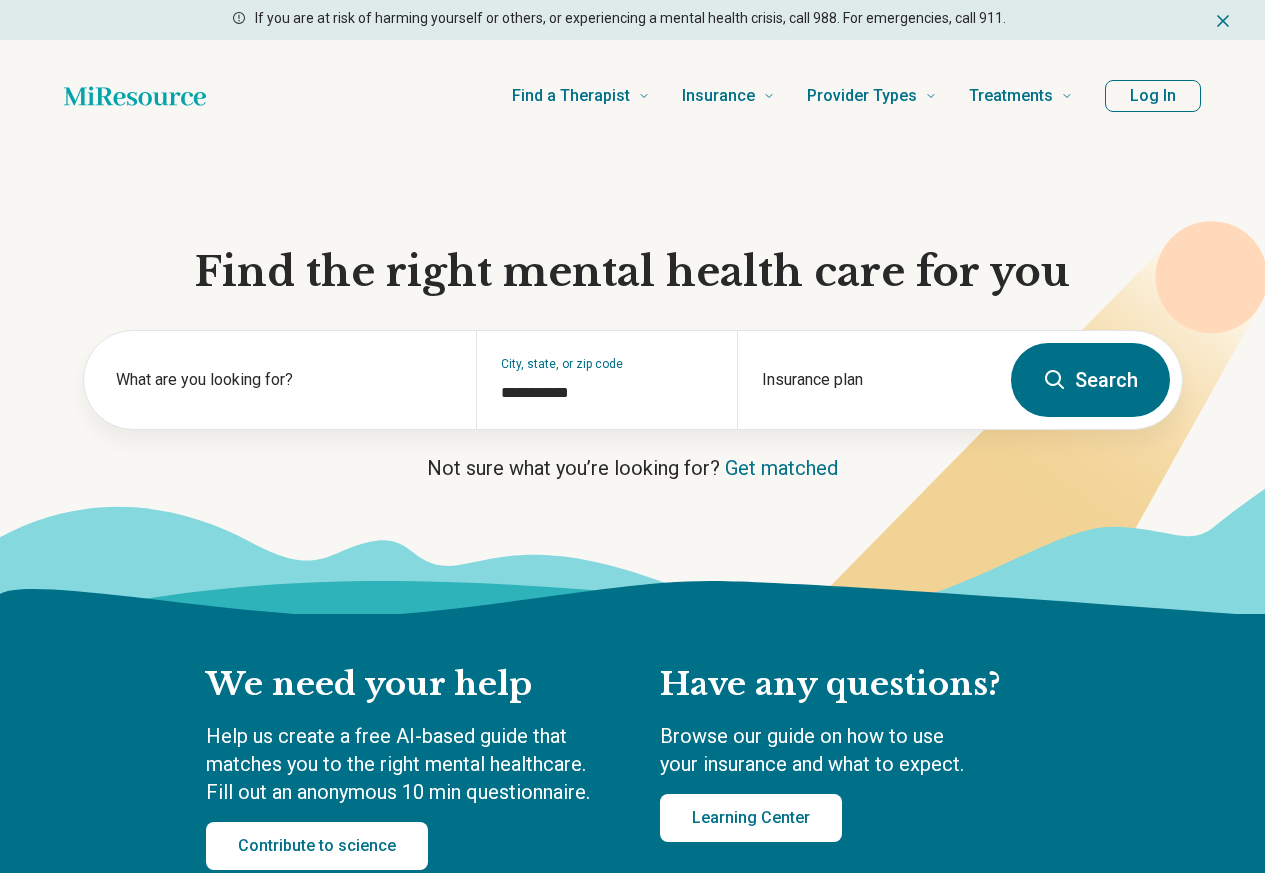 type 